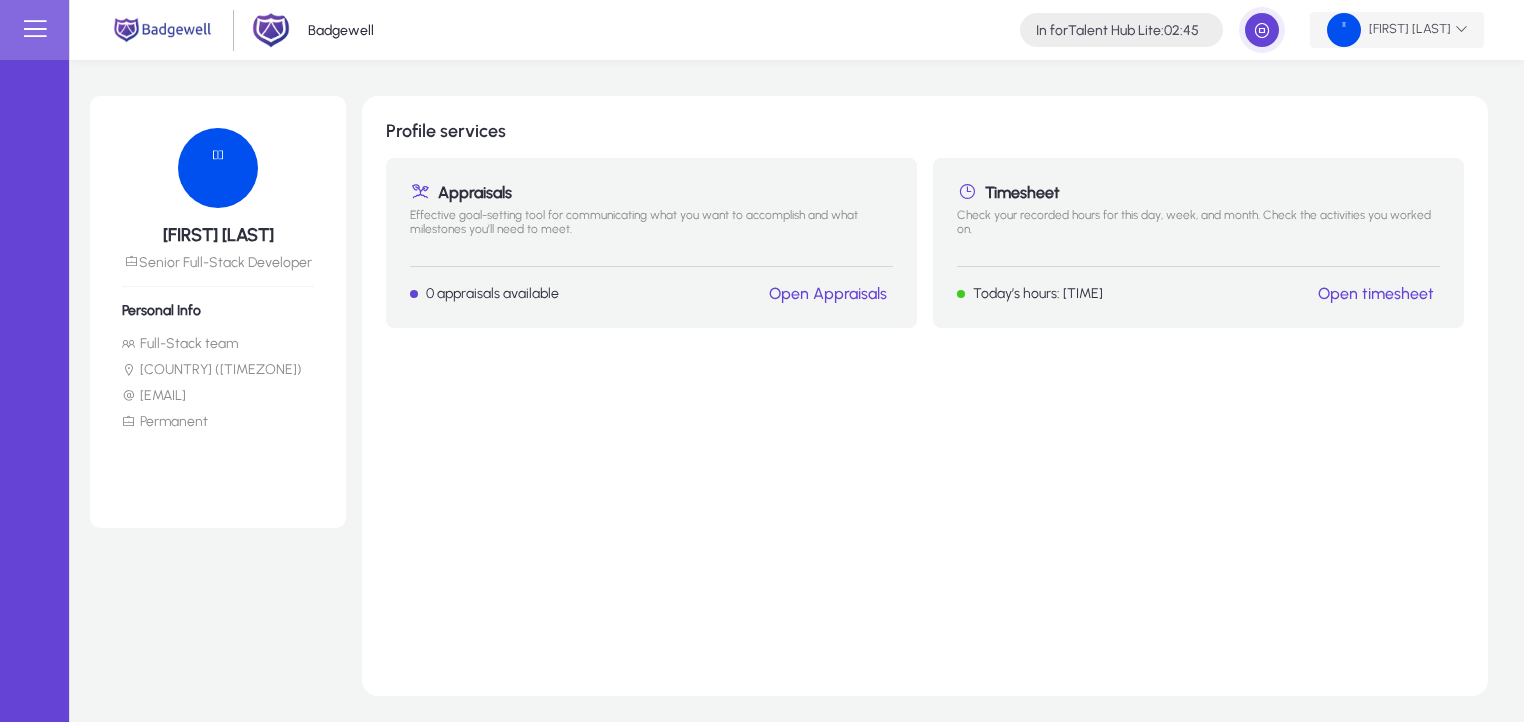 scroll, scrollTop: 0, scrollLeft: 0, axis: both 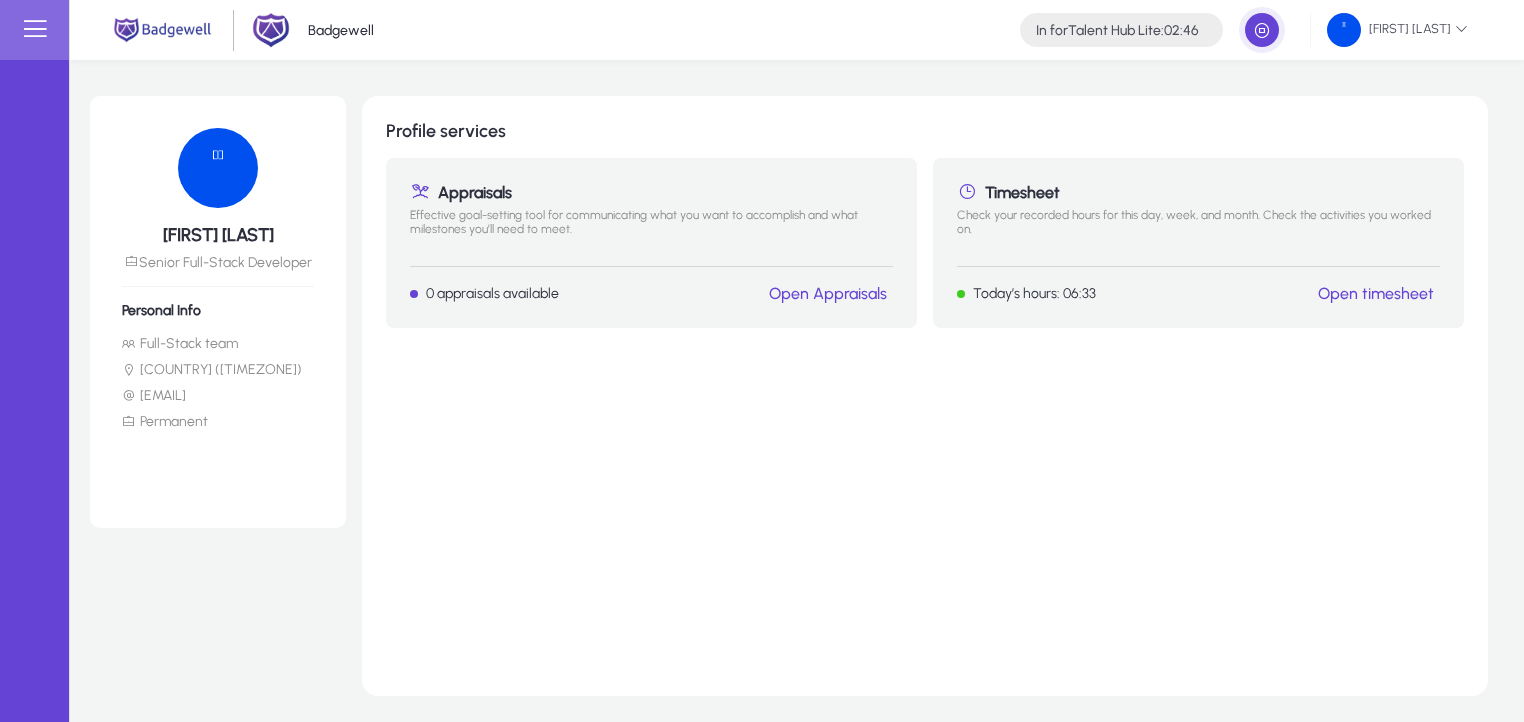 click on "Appraisals   Effective goal-setting tool for communicating what you want to accomplish and what milestones you’ll need to meet.  0 appraisals available Open Appraisals" 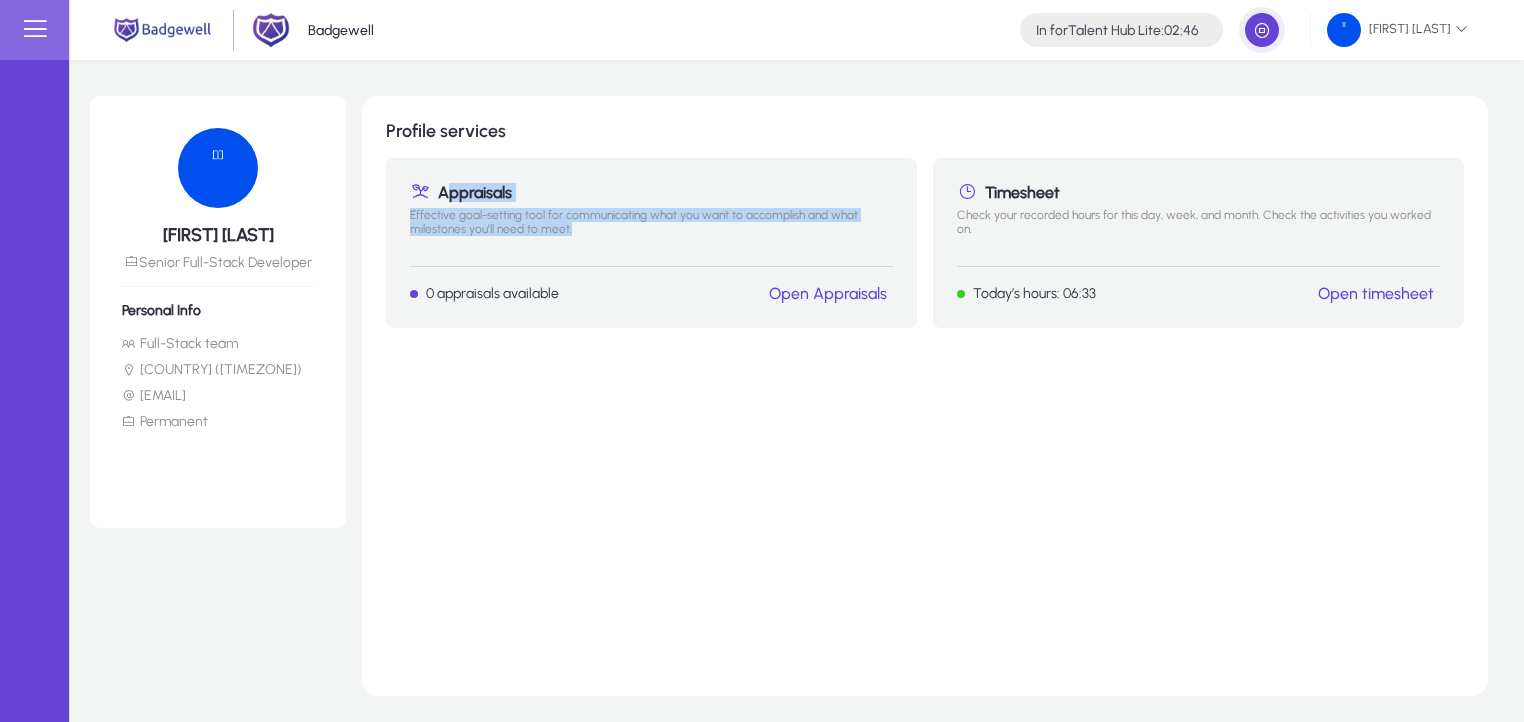 drag, startPoint x: 473, startPoint y: 195, endPoint x: 541, endPoint y: 231, distance: 76.941536 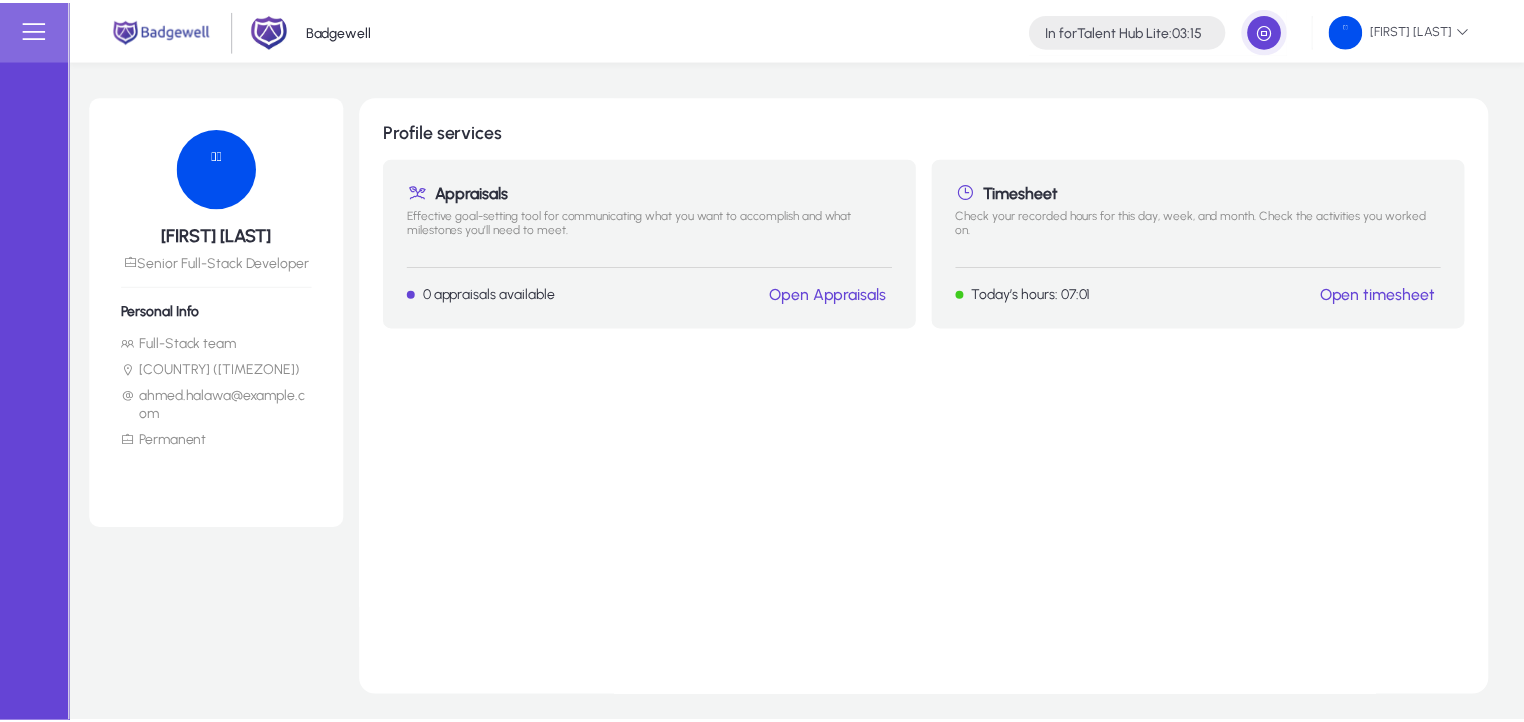 scroll, scrollTop: 0, scrollLeft: 0, axis: both 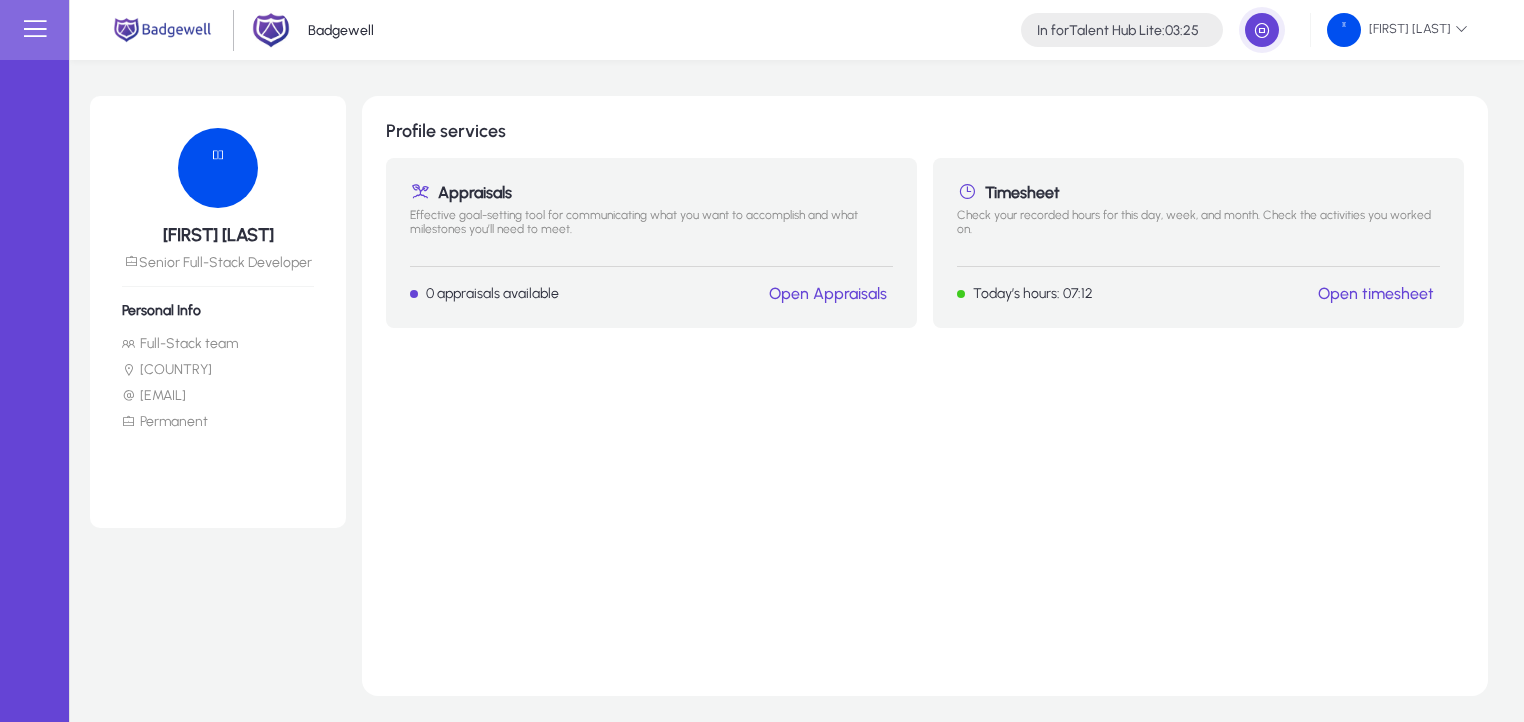 click on "In for  Talent Hub Lite :   03:25" 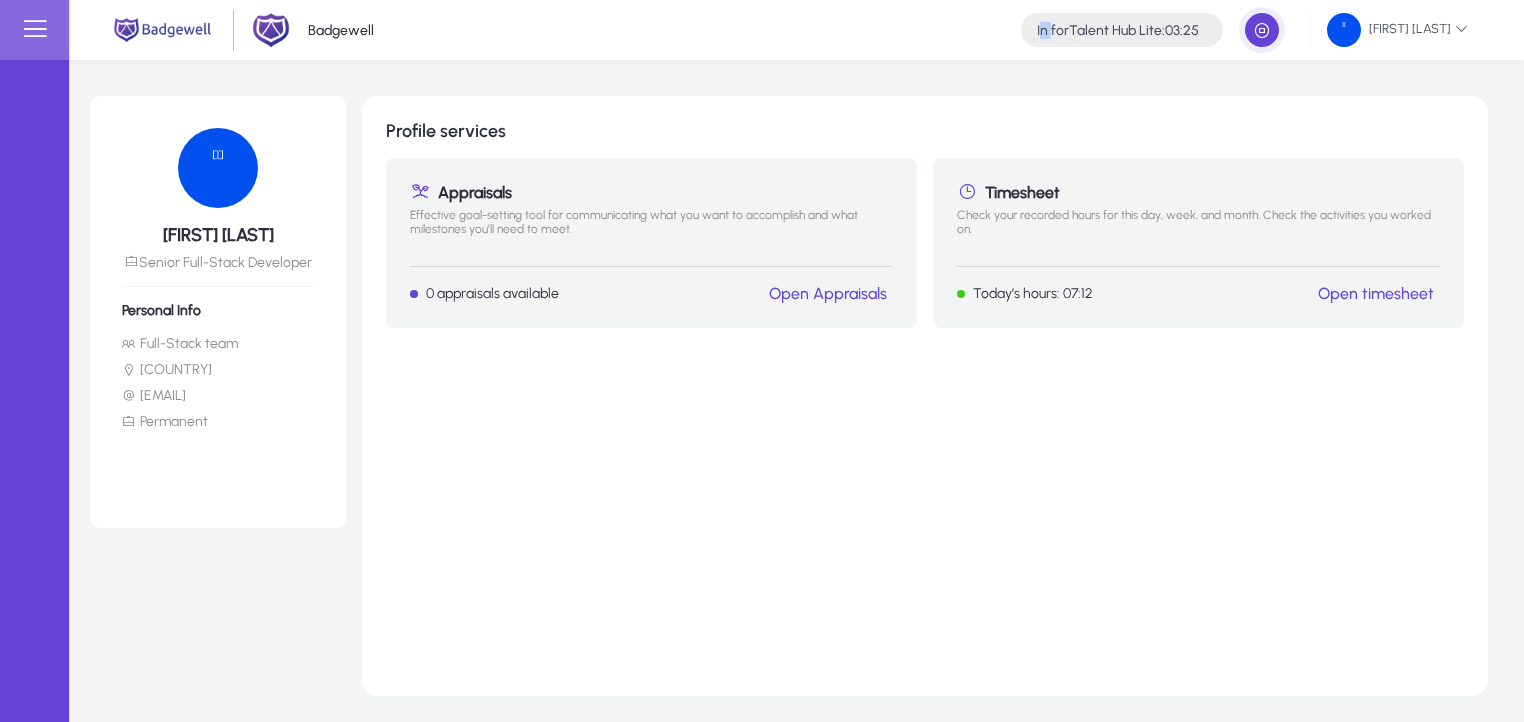 click on "In for  Talent Hub Lite :   03:25" 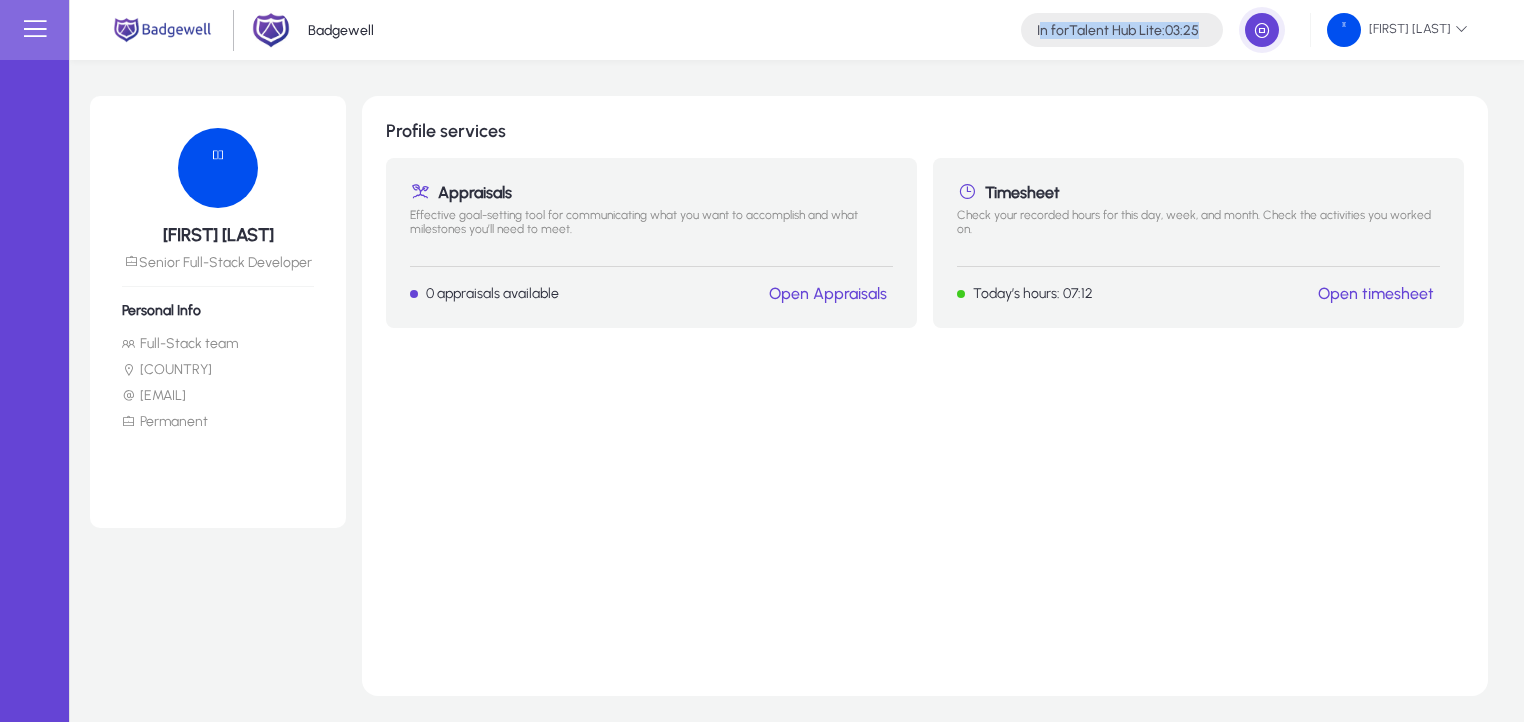 click on "In for  Talent Hub Lite :   03:25" 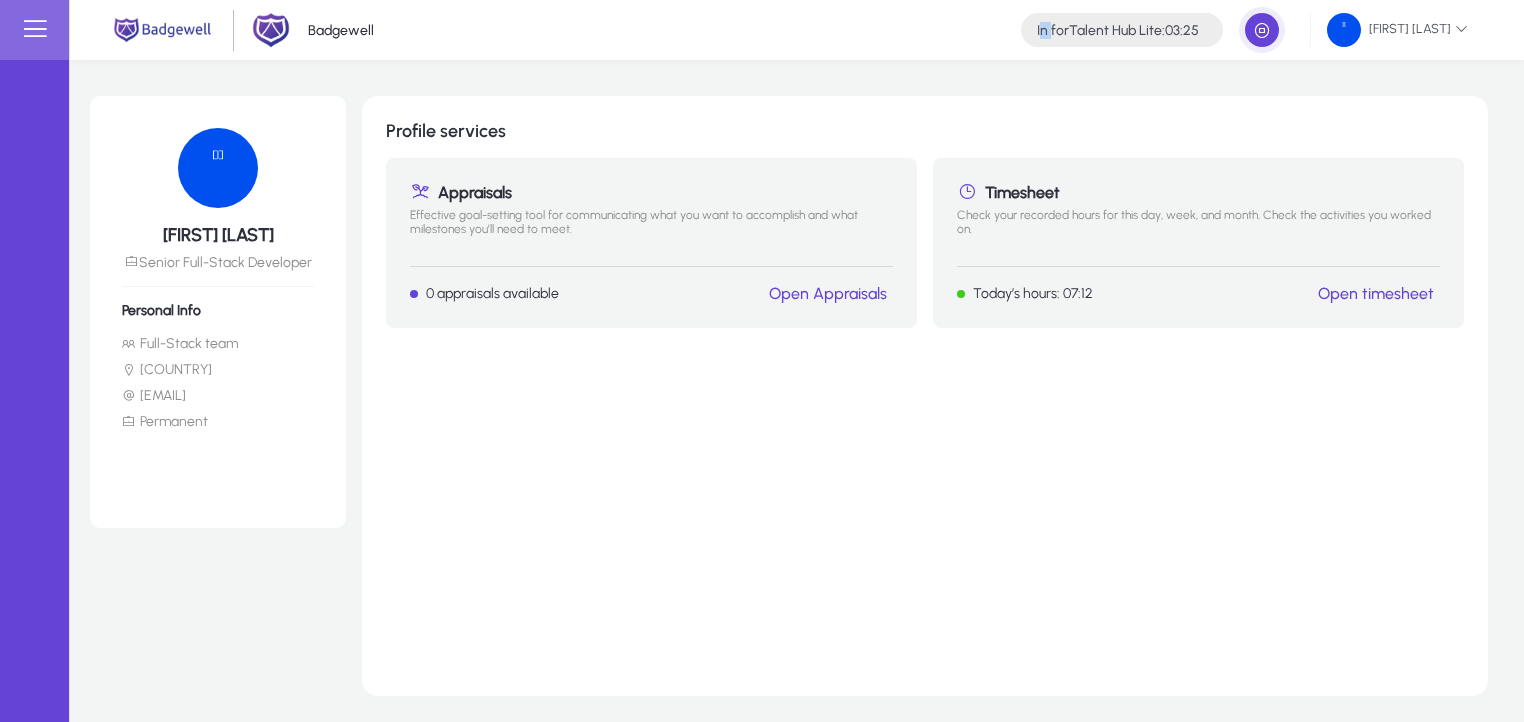 click on "In for  Talent Hub Lite :   03:25" 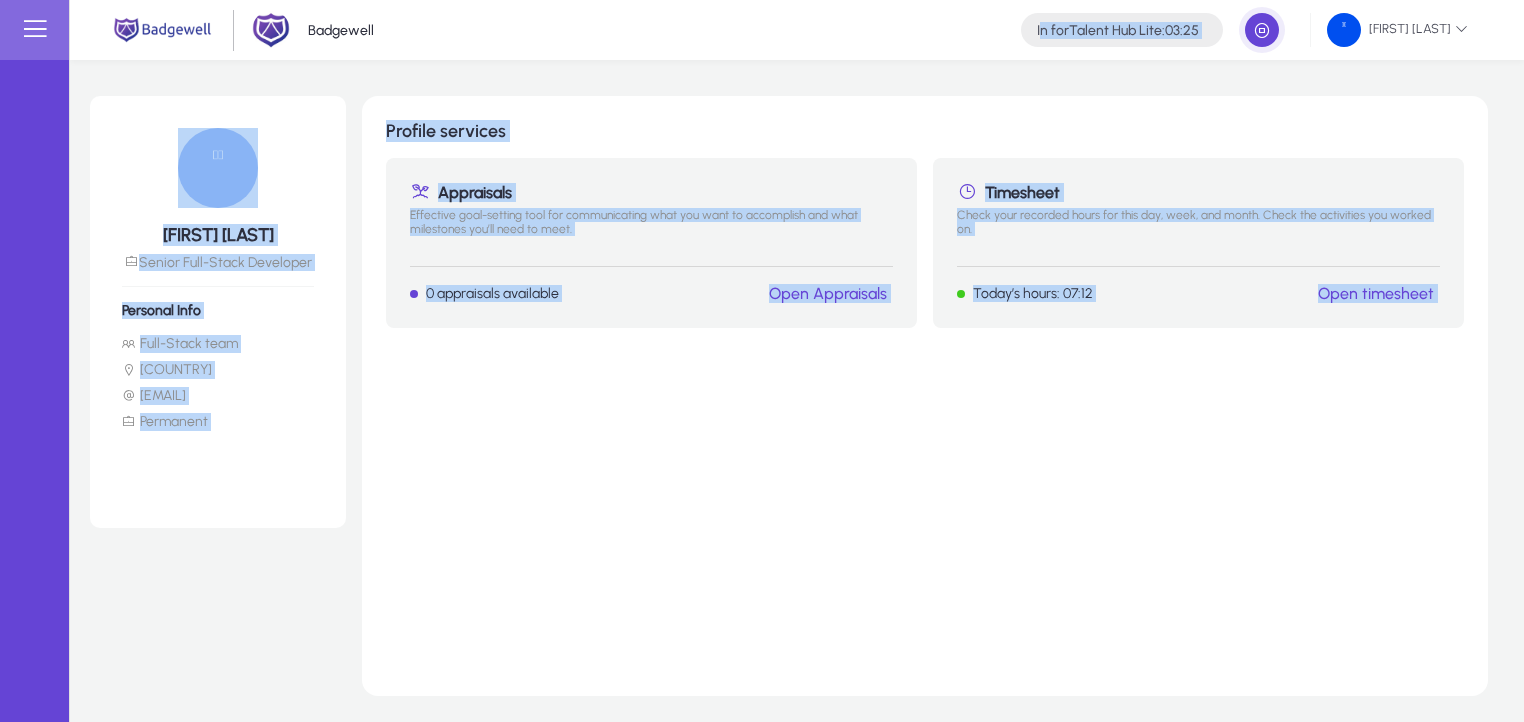 drag, startPoint x: 1055, startPoint y: 20, endPoint x: 1238, endPoint y: 329, distance: 359.12393 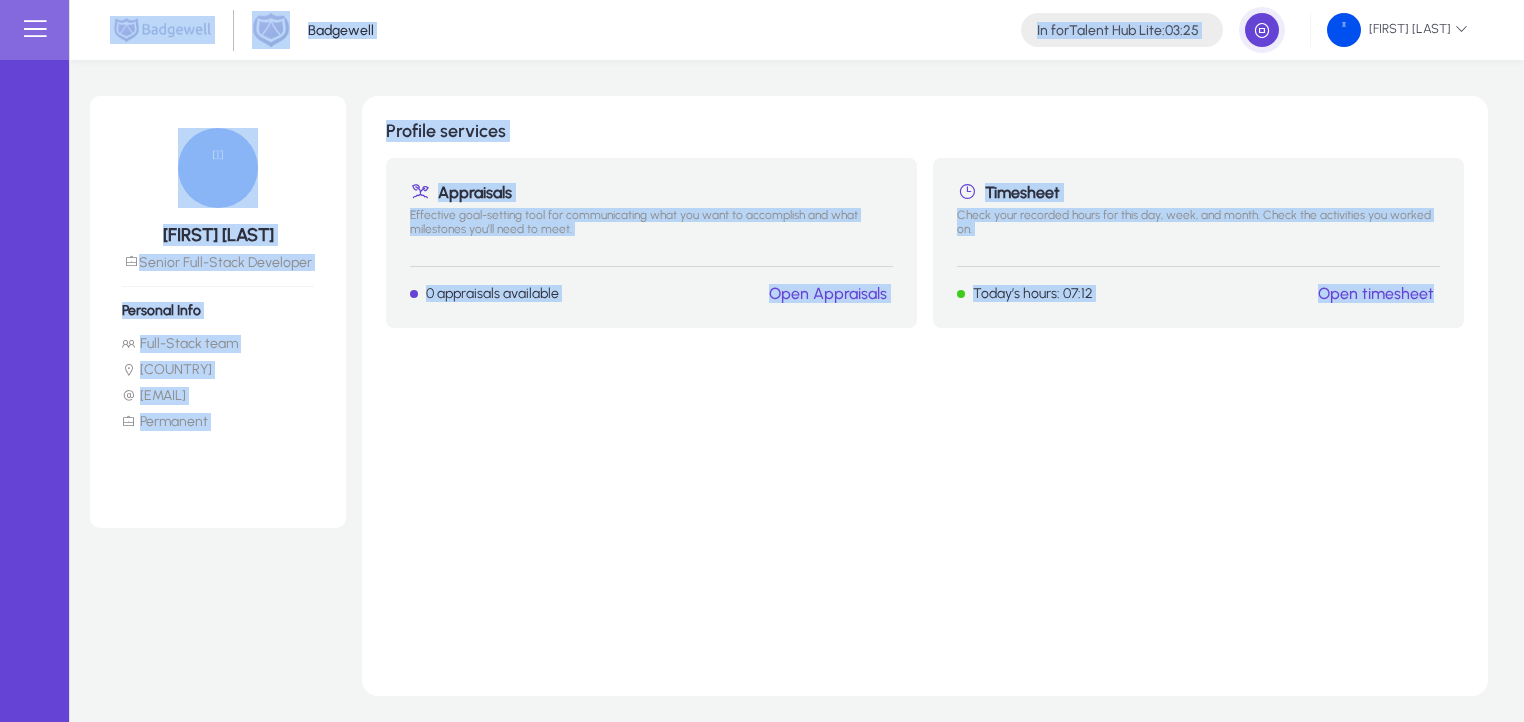 drag, startPoint x: 1388, startPoint y: 367, endPoint x: 988, endPoint y: -9, distance: 548.97723 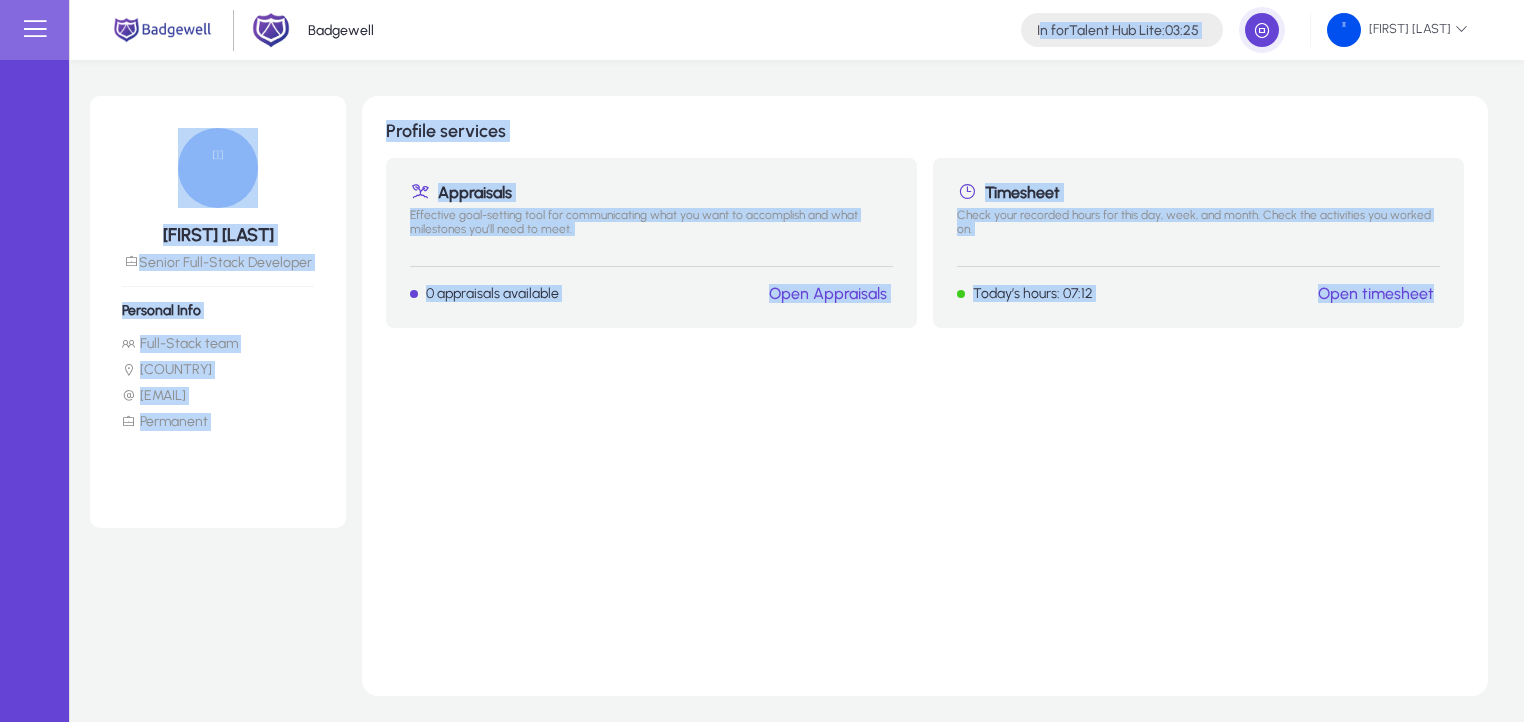 drag, startPoint x: 1013, startPoint y: 35, endPoint x: 1334, endPoint y: 422, distance: 502.80215 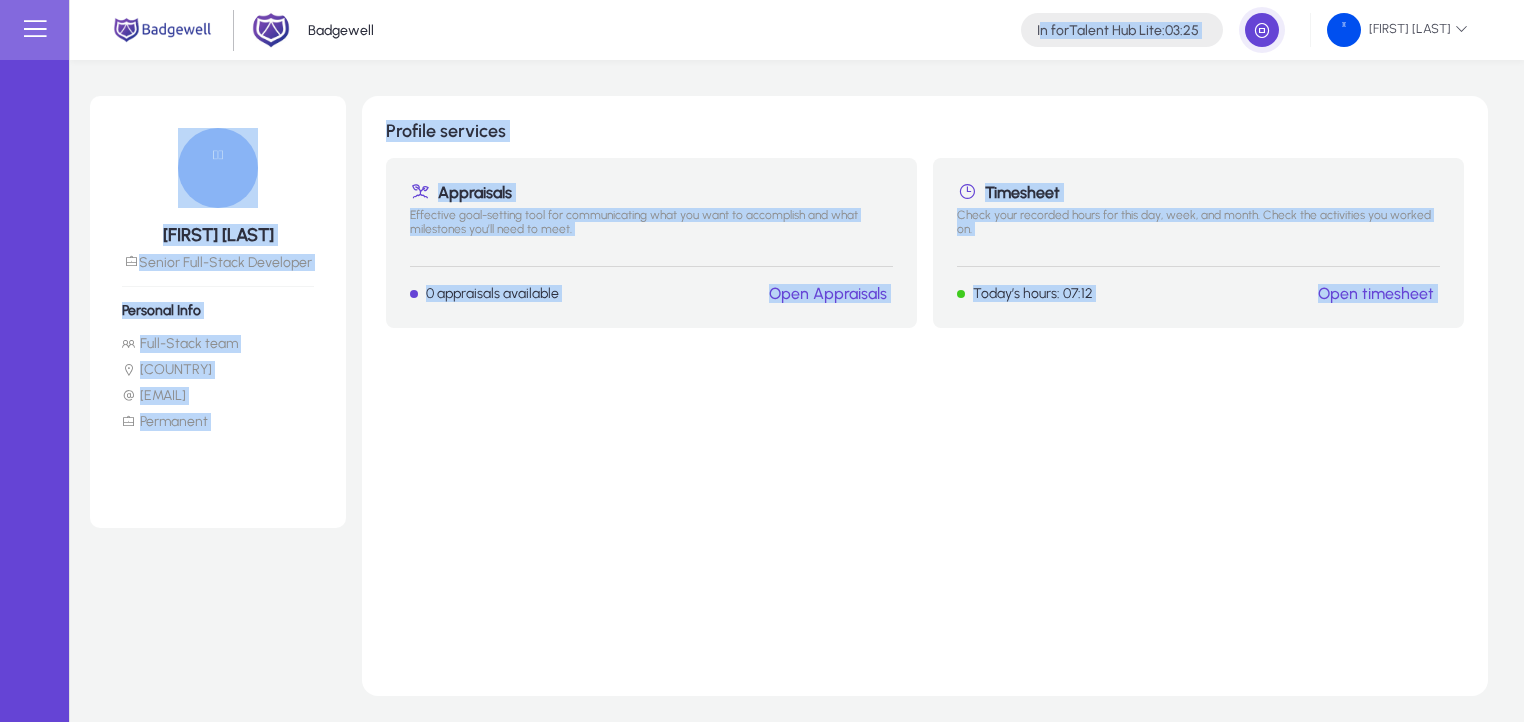 drag, startPoint x: 1334, startPoint y: 422, endPoint x: 992, endPoint y: 20, distance: 527.7954 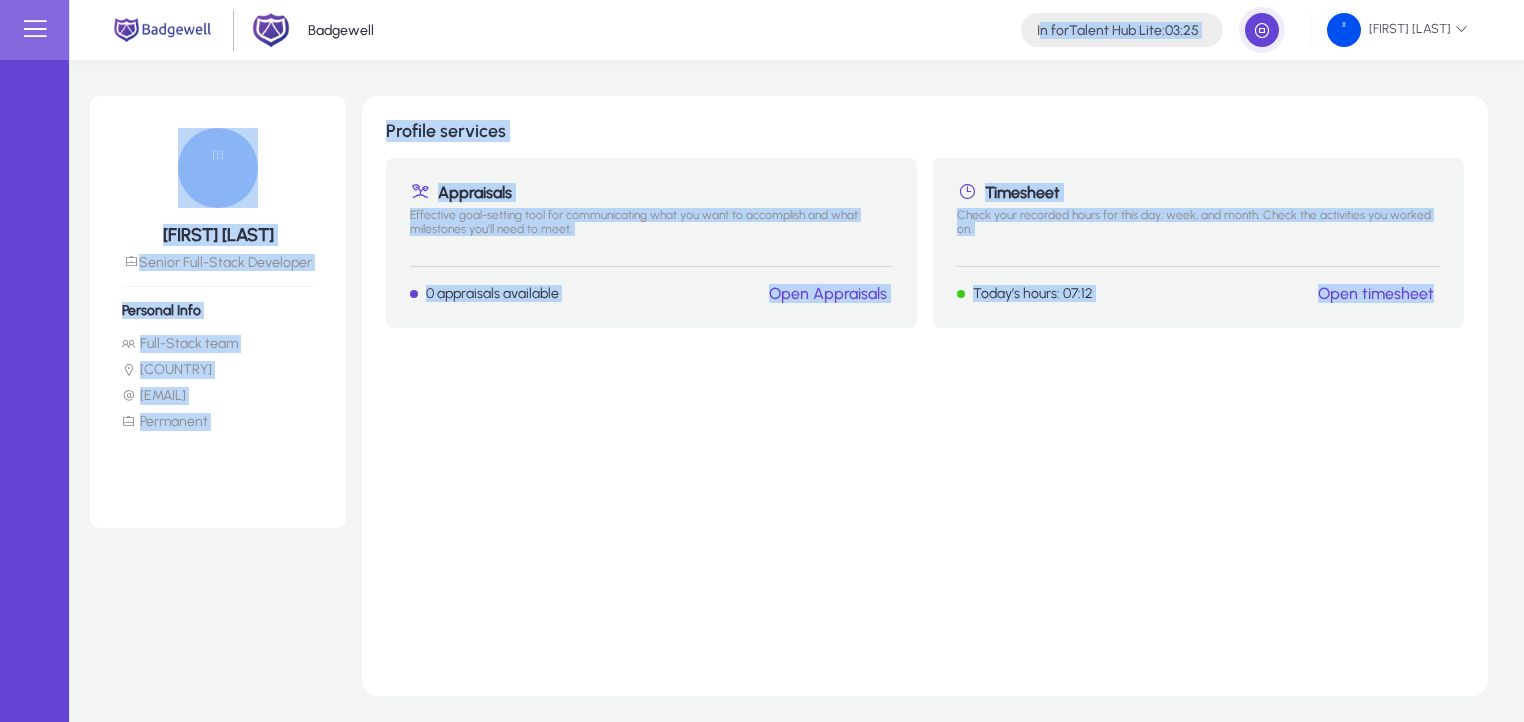 drag, startPoint x: 958, startPoint y: 25, endPoint x: 1535, endPoint y: 541, distance: 774.07043 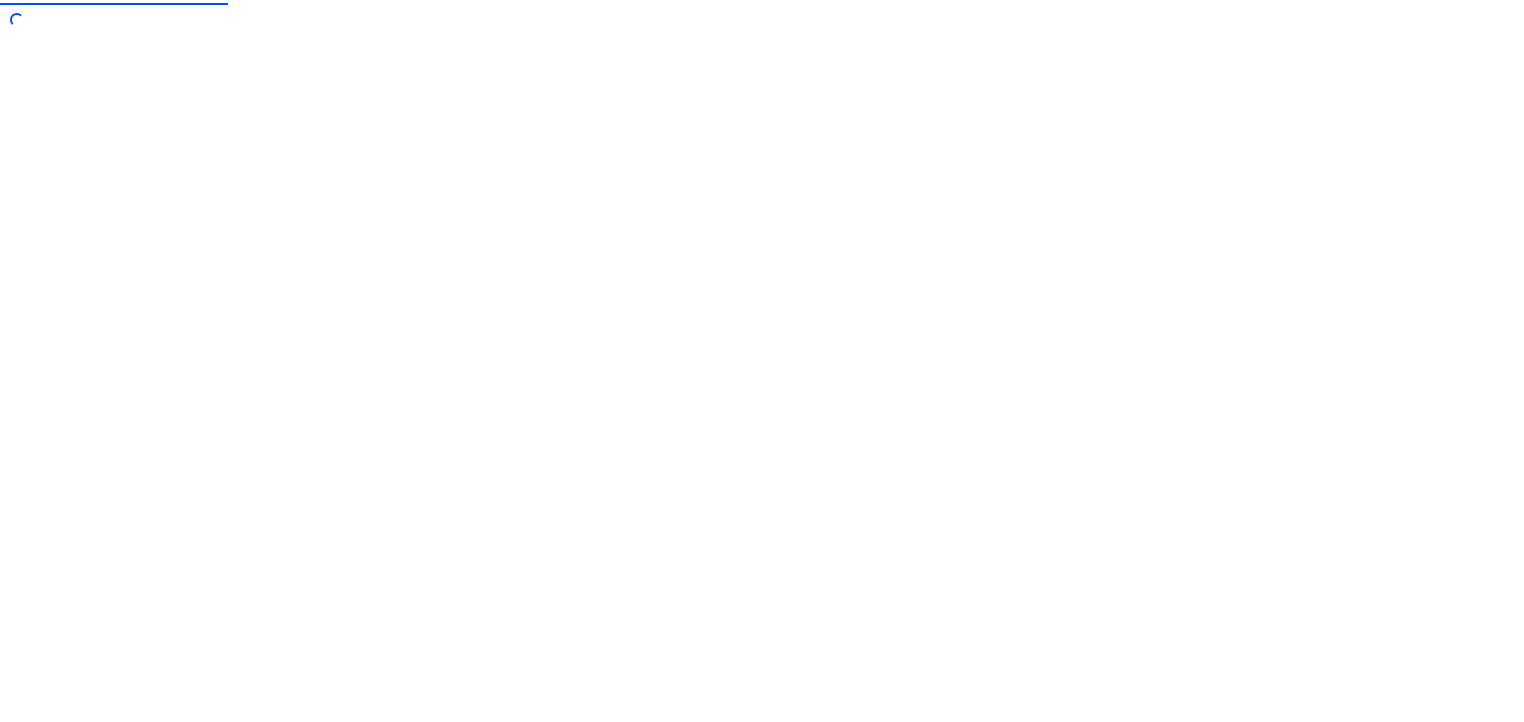 scroll, scrollTop: 0, scrollLeft: 0, axis: both 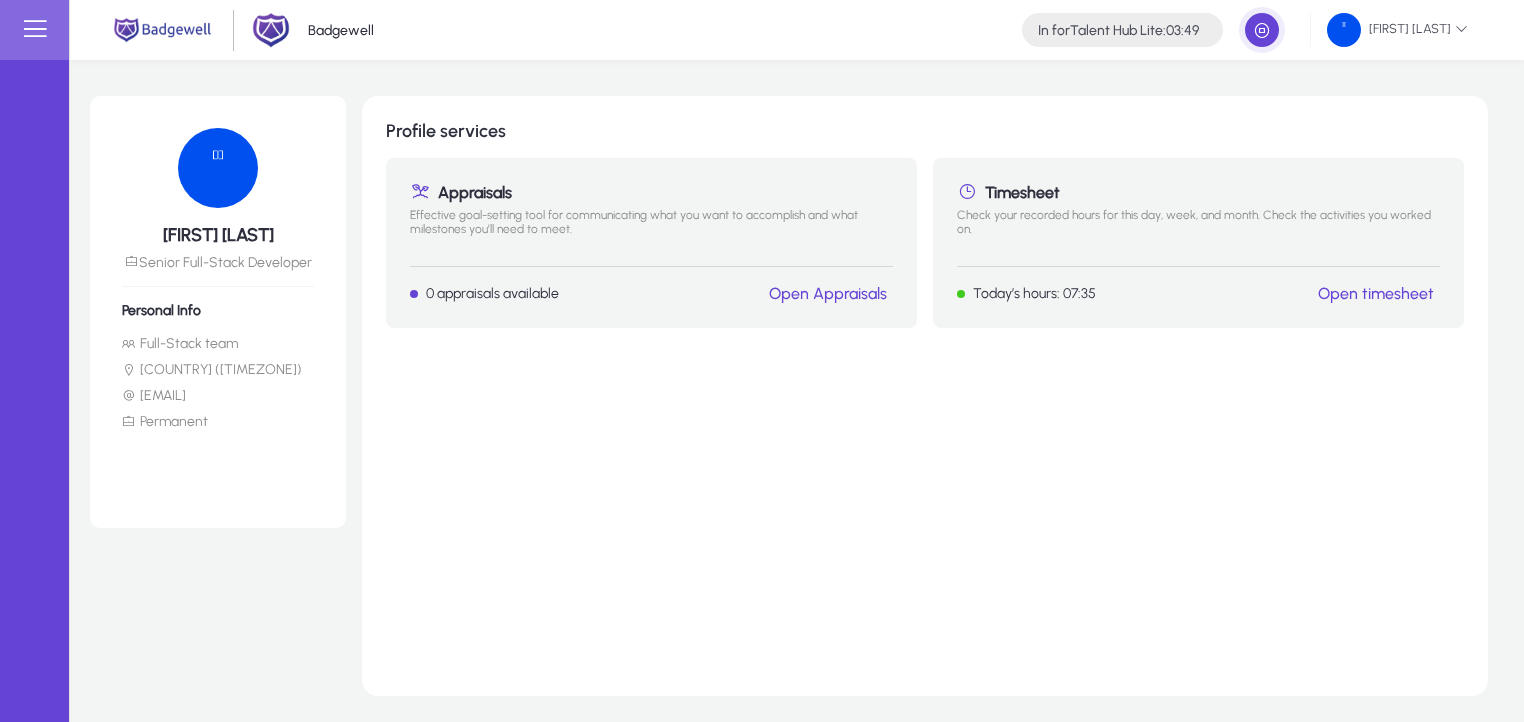 click on "Timesheet   Check your recorded hours for this day, week, and month. Check the activities you worked on.  Today’s hours: 07:35 Open timesheet" 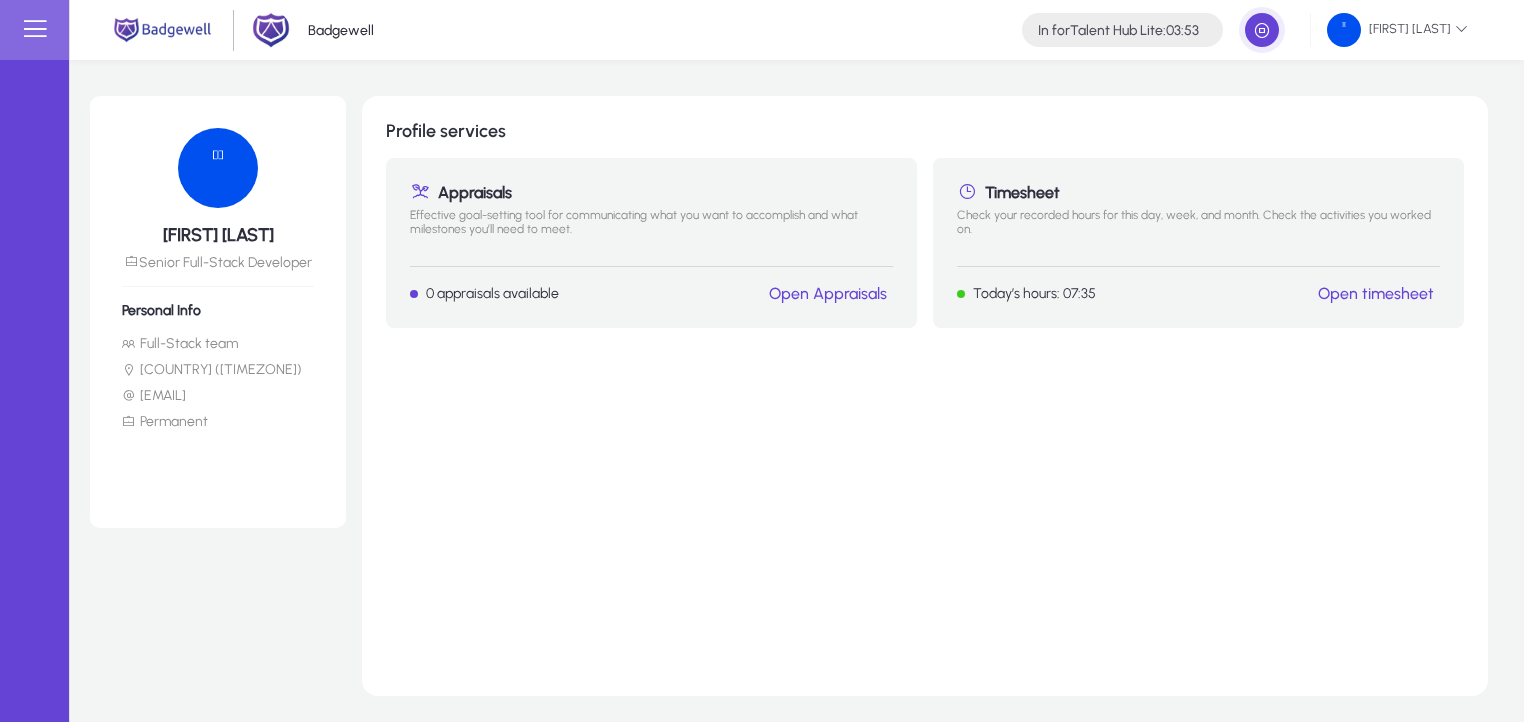 click on "Appraisals   Effective goal-setting tool for communicating what you want to accomplish and what milestones you’ll need to meet.  0 appraisals available Open Appraisals" 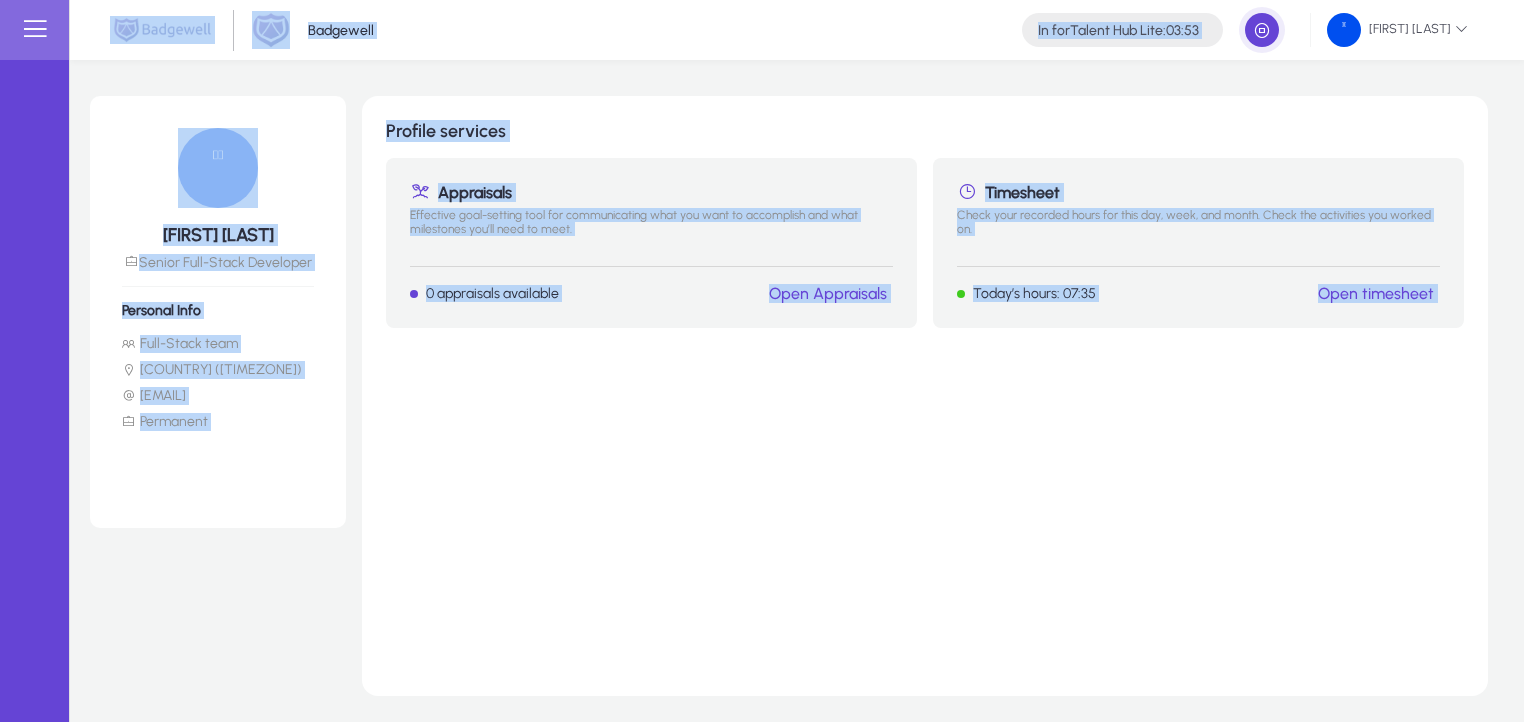 click on "Appraisals   Effective goal-setting tool for communicating what you want to accomplish and what milestones you’ll need to meet.  0 appraisals available Open Appraisals" 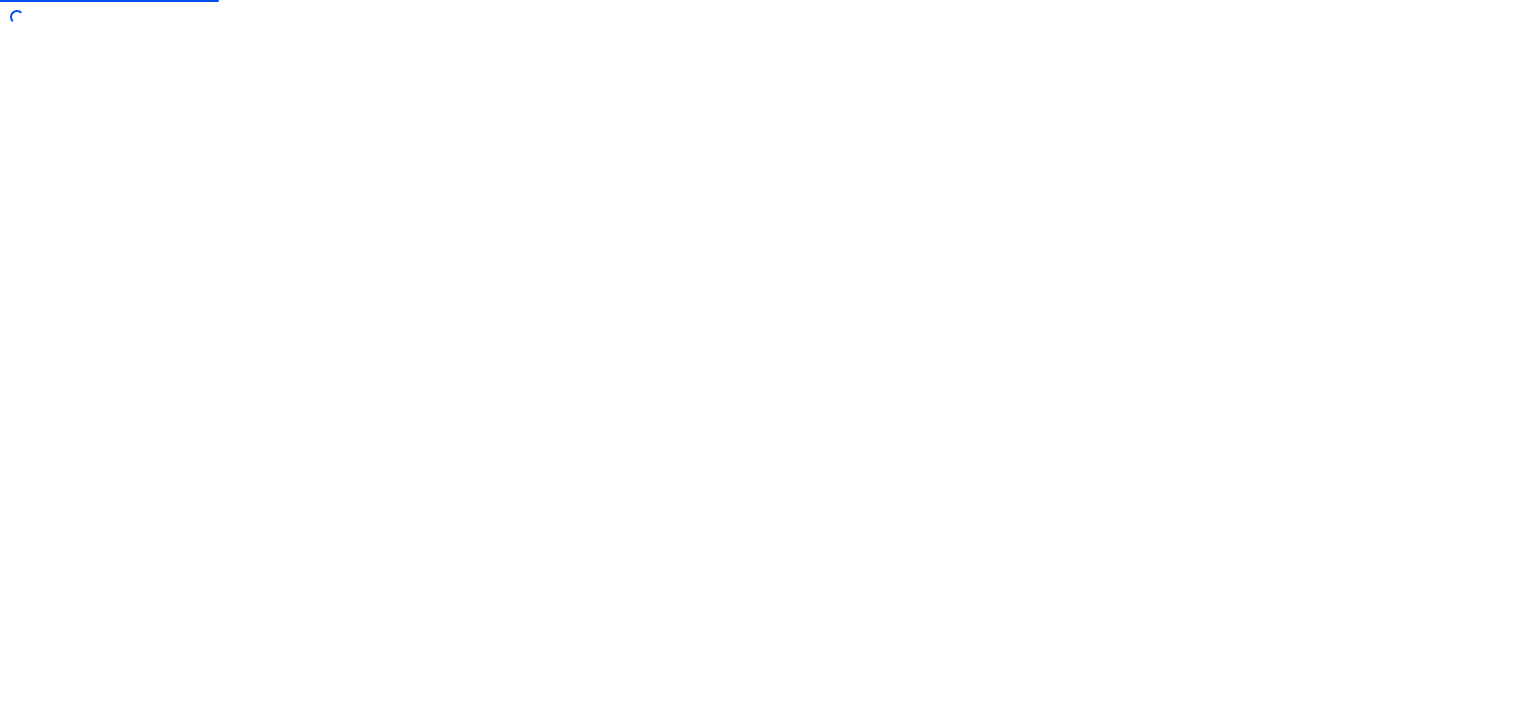 scroll, scrollTop: 0, scrollLeft: 0, axis: both 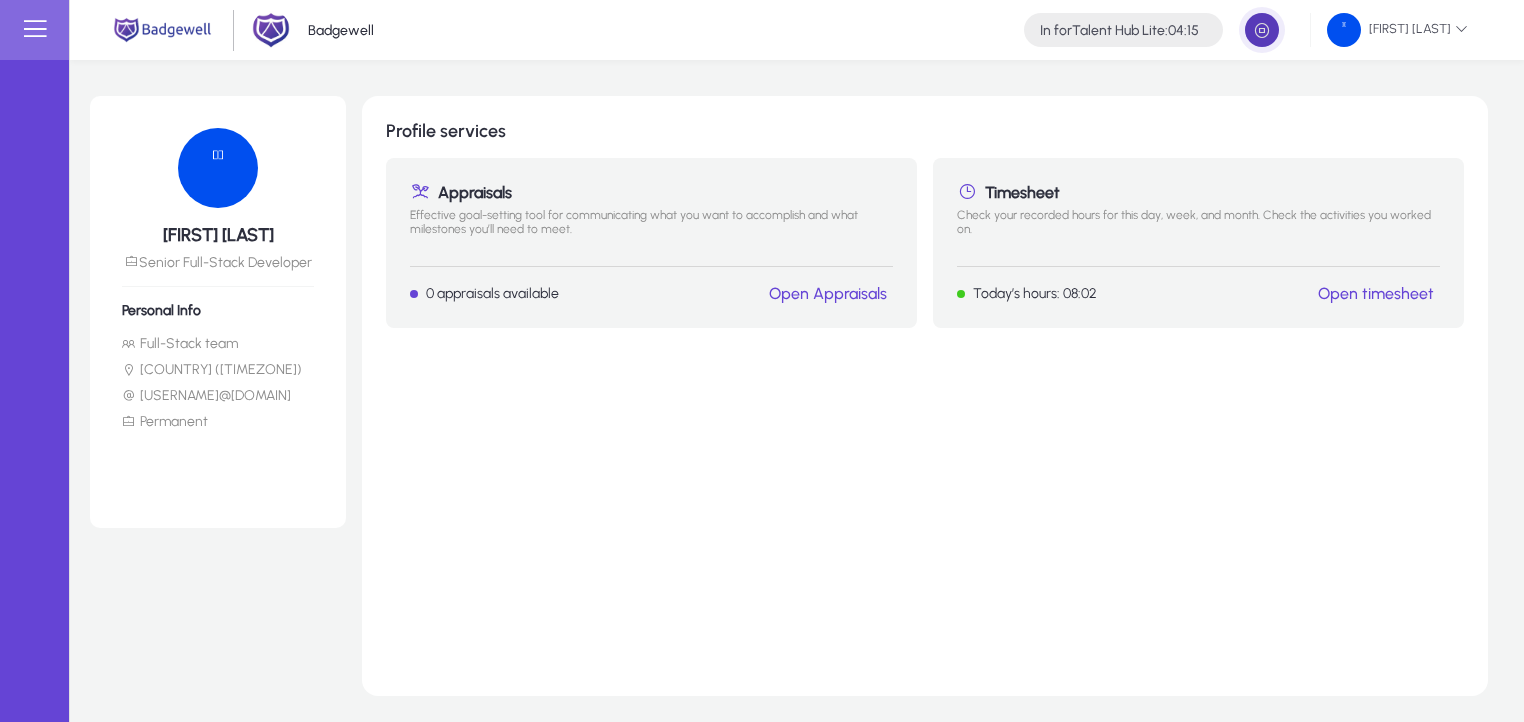 click 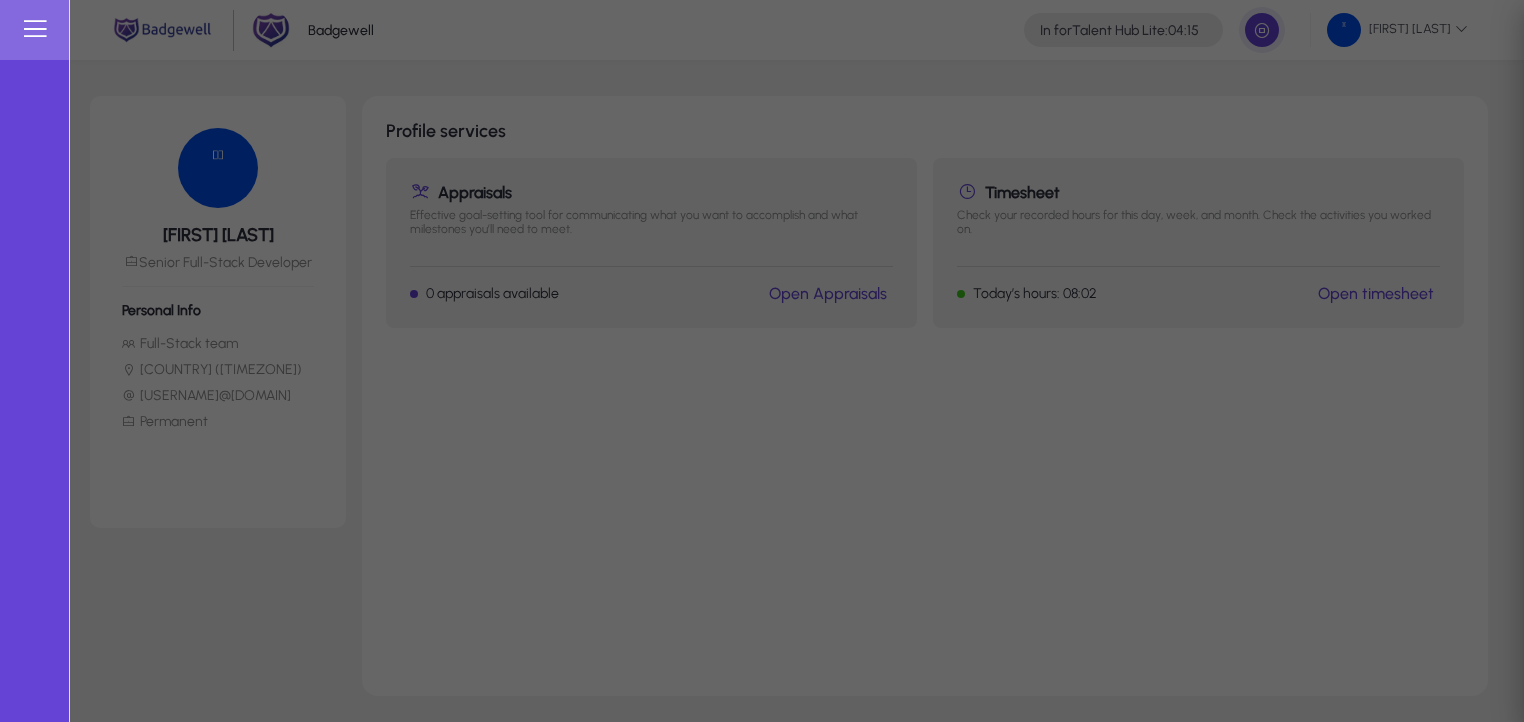 type on "*****" 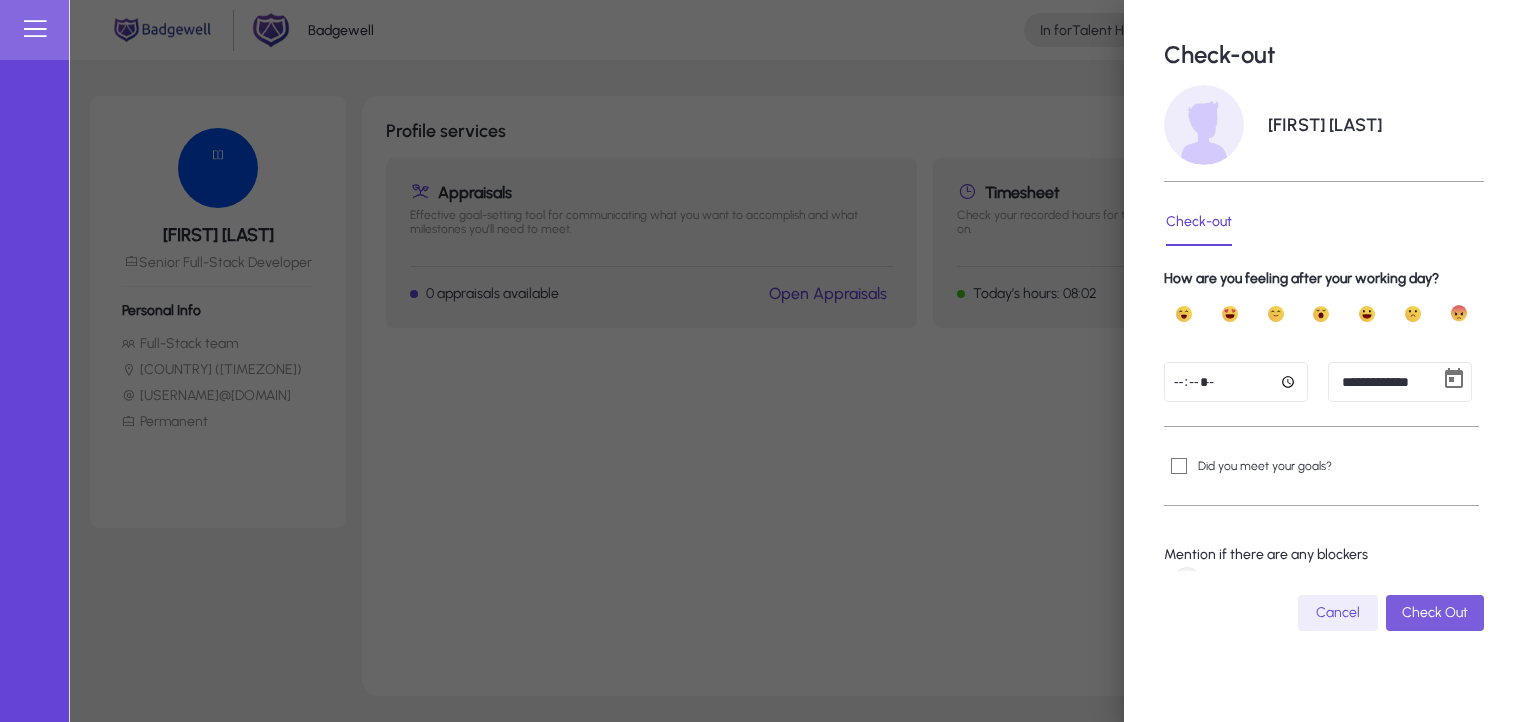 click on "Check Out" at bounding box center (1435, 612) 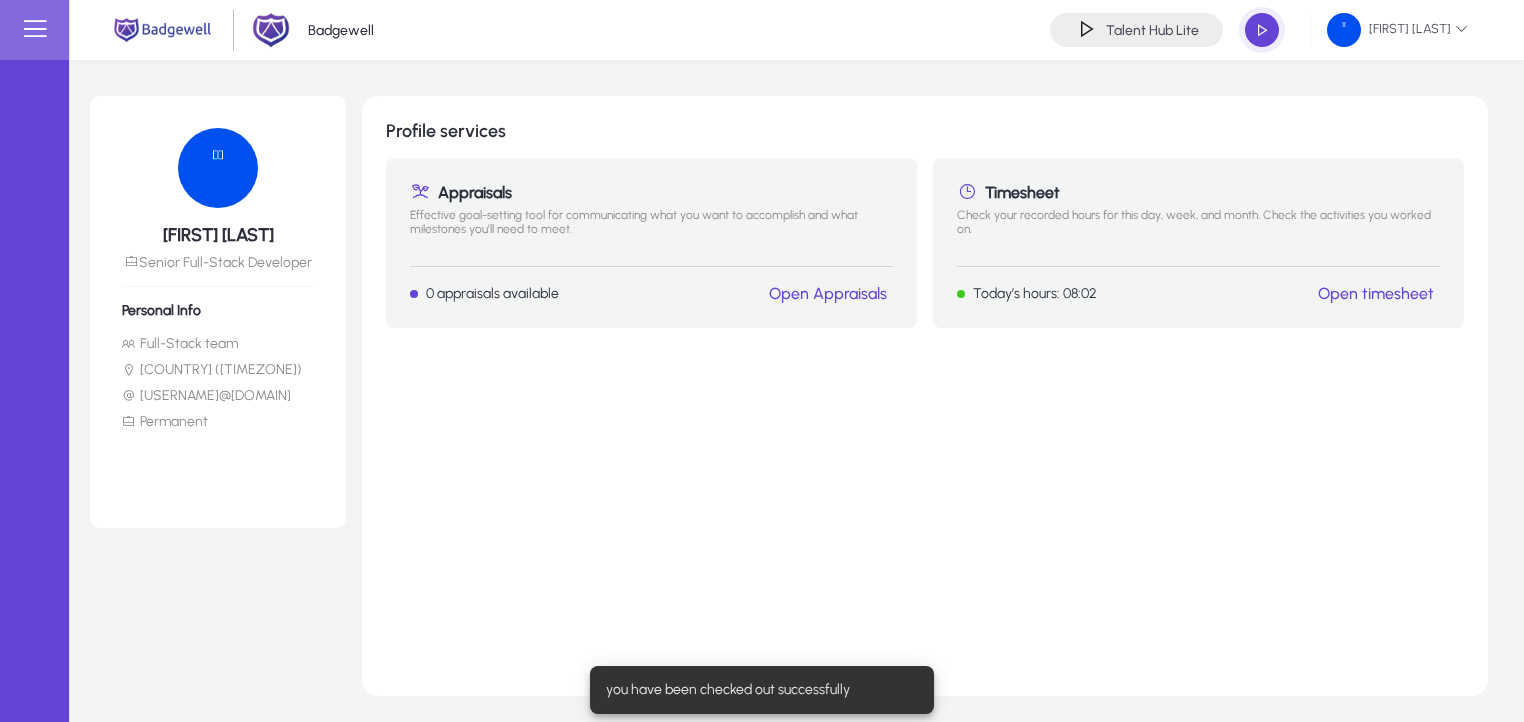click on "Profile services  Appraisals   Effective goal-setting tool for communicating what you want to accomplish and what milestones you’ll need to meet.  0 appraisals available Open Appraisals Timesheet   Check your recorded hours for this day, week, and month. Check the activities you worked on.  Today’s hours: 08:02 Open timesheet" 